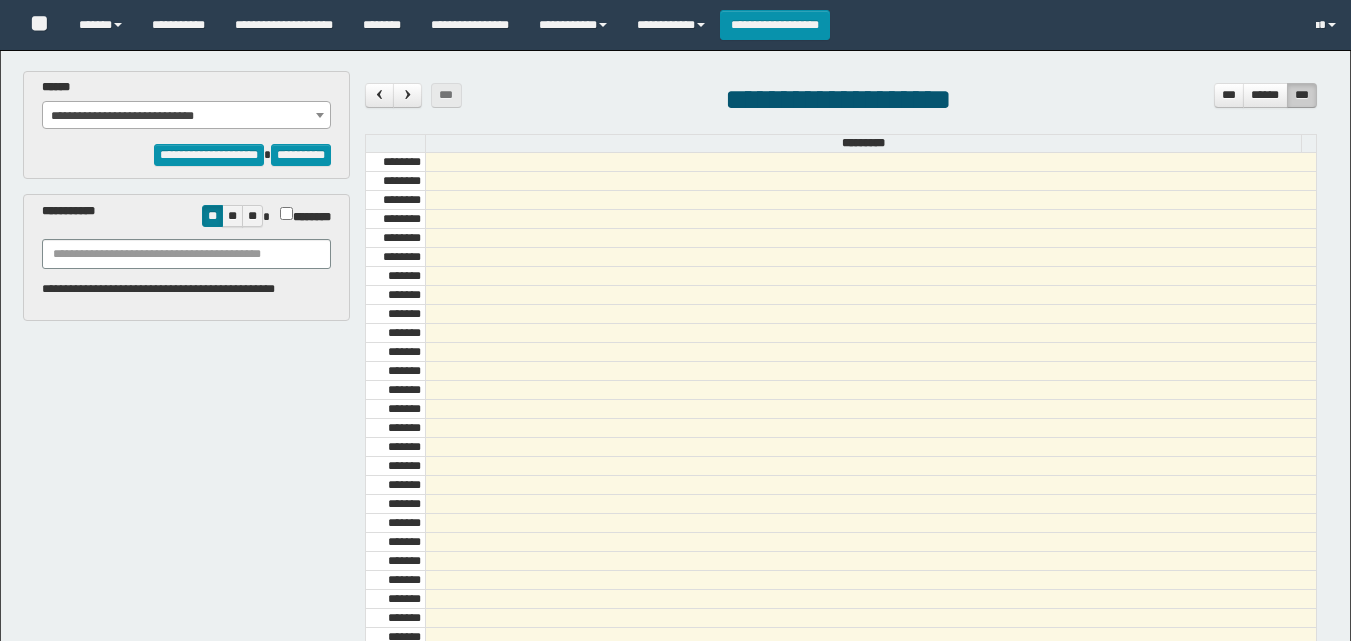 select on "******" 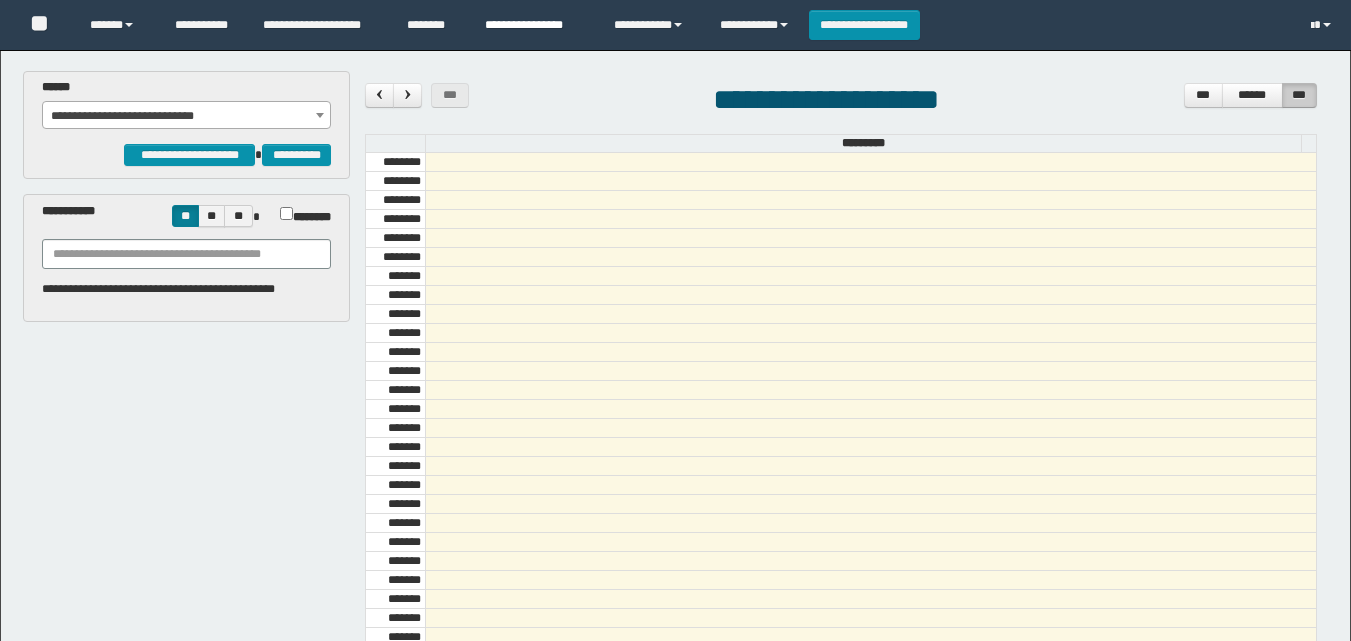 scroll, scrollTop: 0, scrollLeft: 0, axis: both 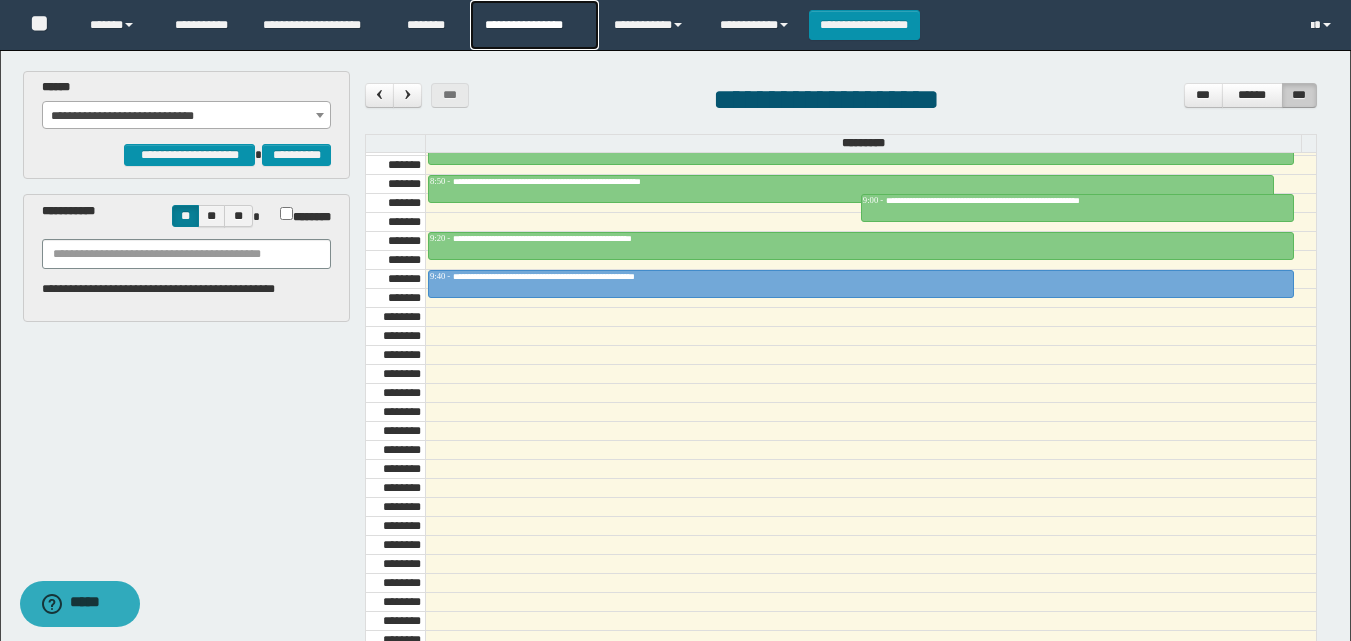click on "**********" at bounding box center [534, 25] 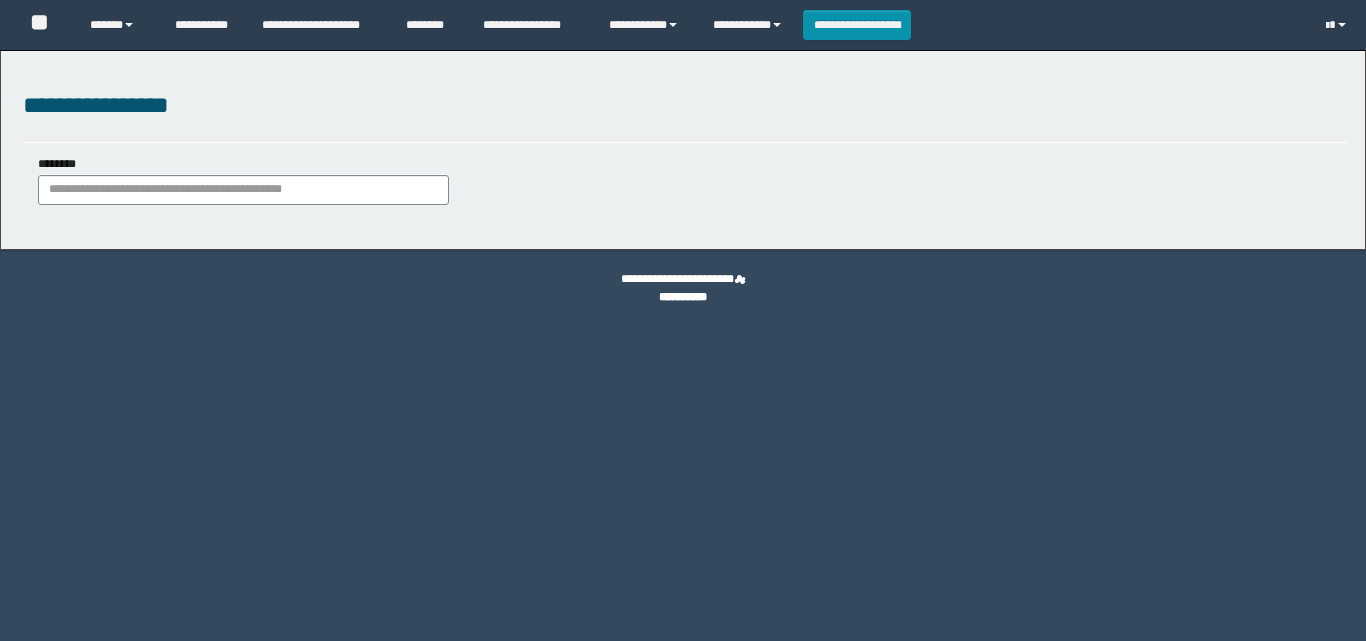 scroll, scrollTop: 0, scrollLeft: 0, axis: both 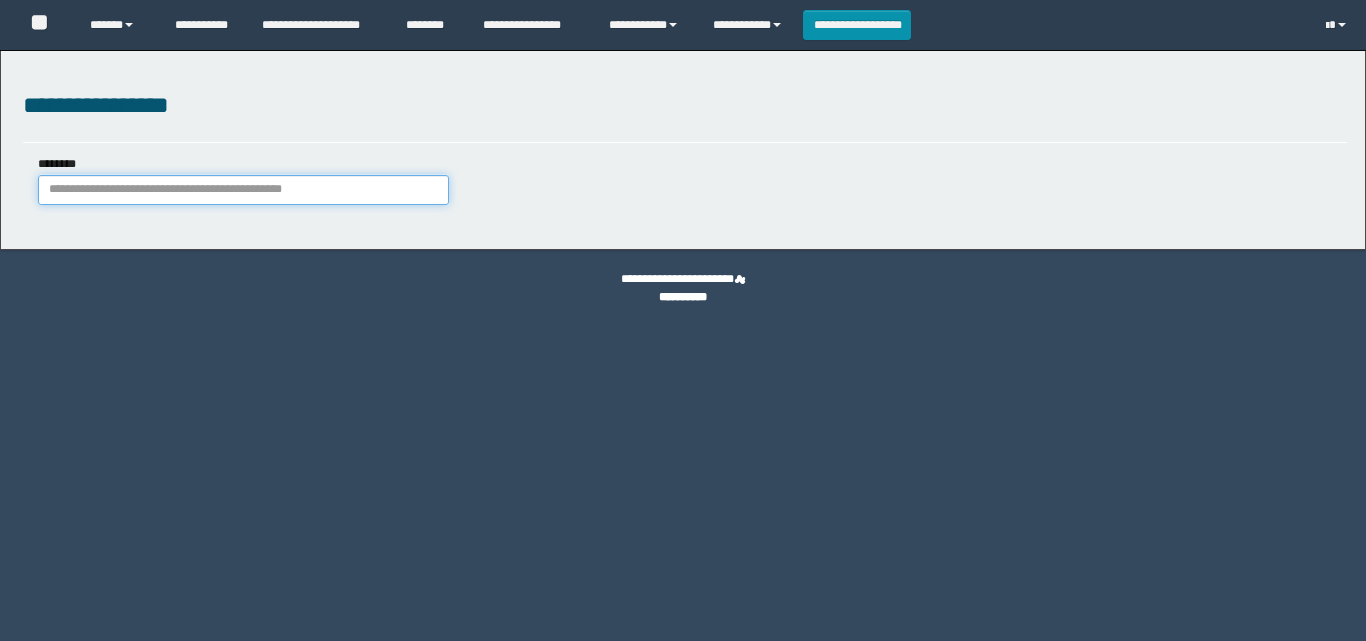 click on "********" at bounding box center (243, 190) 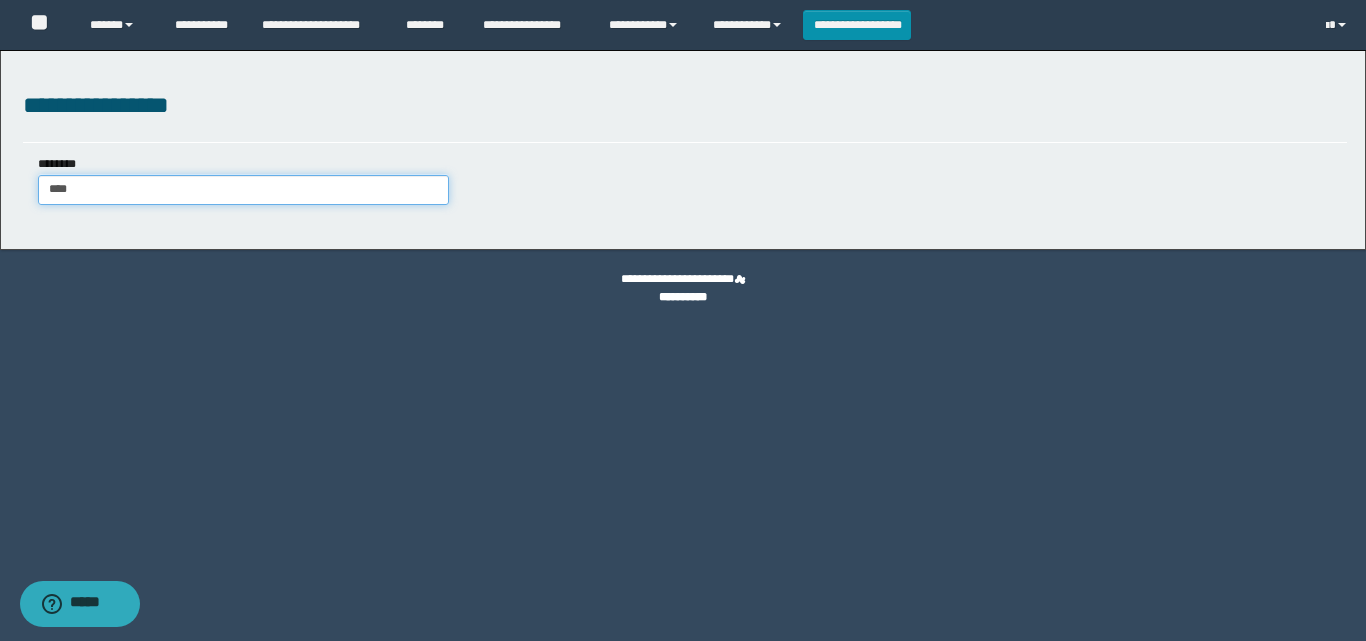 type on "*****" 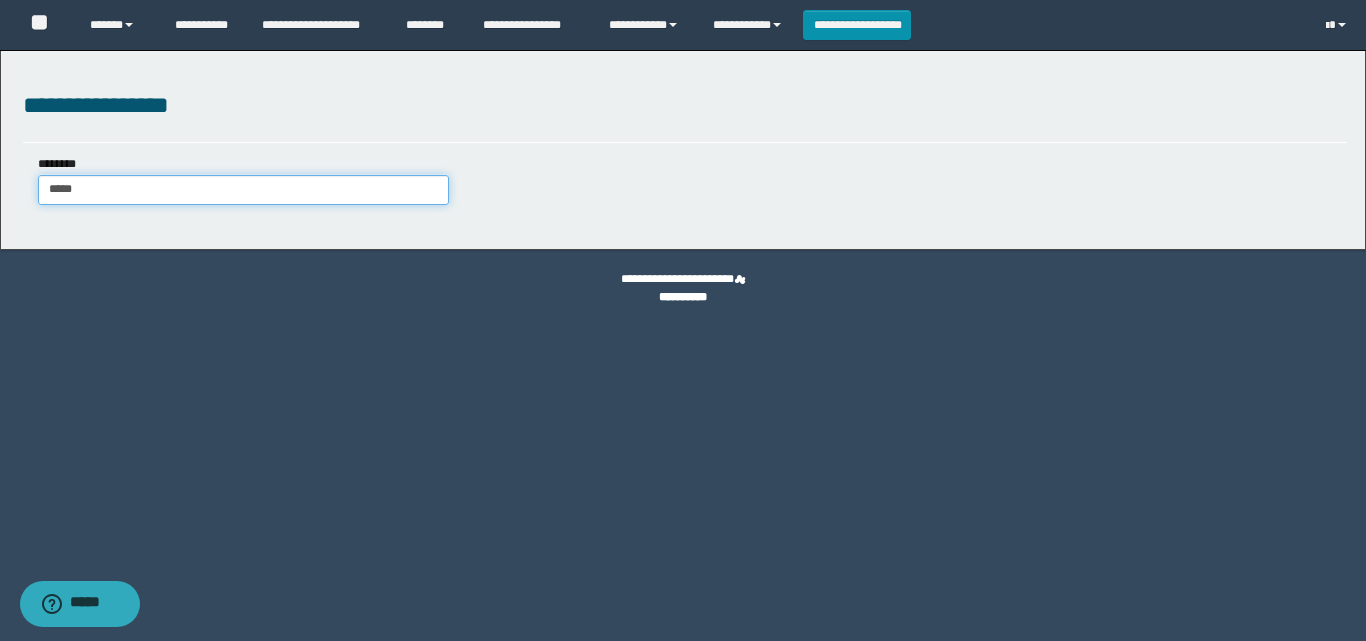 type on "*****" 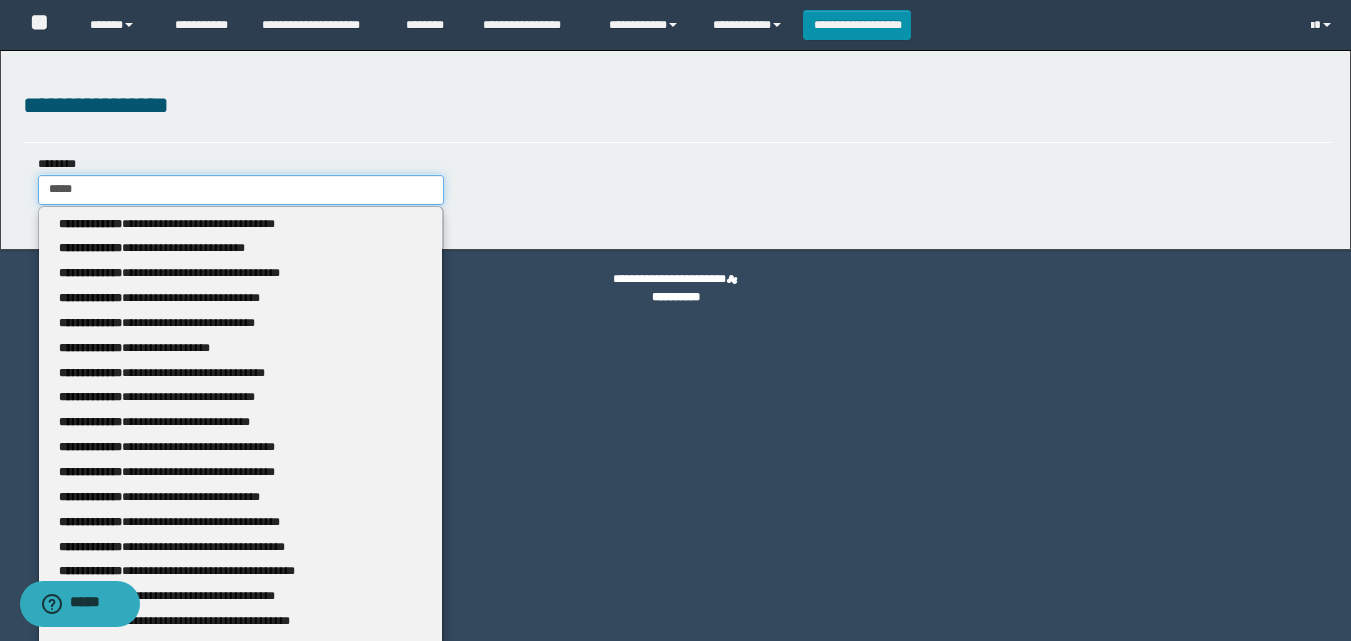 type 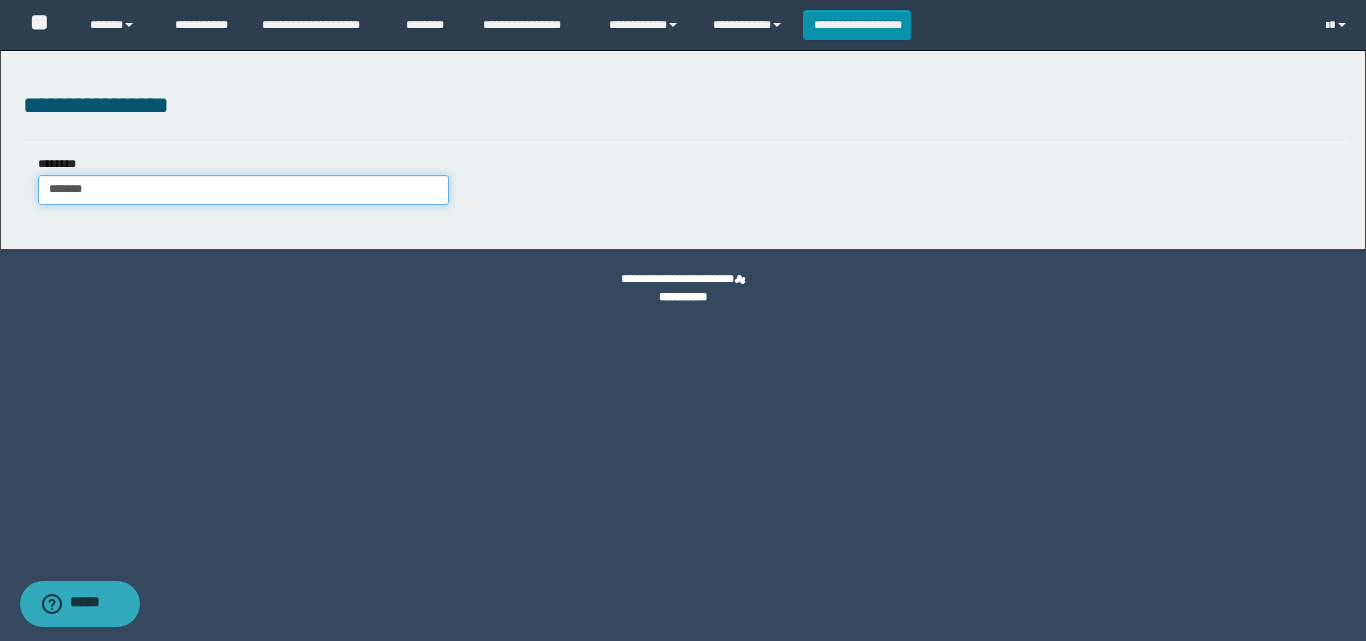 type on "********" 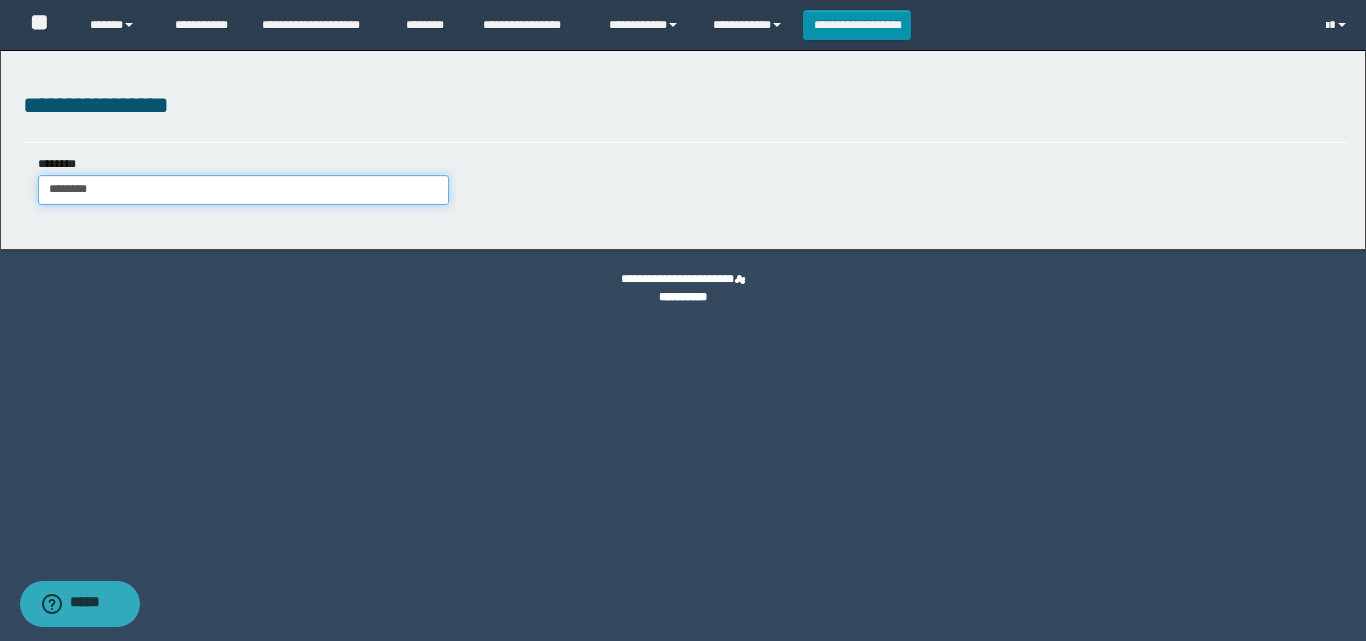 type on "********" 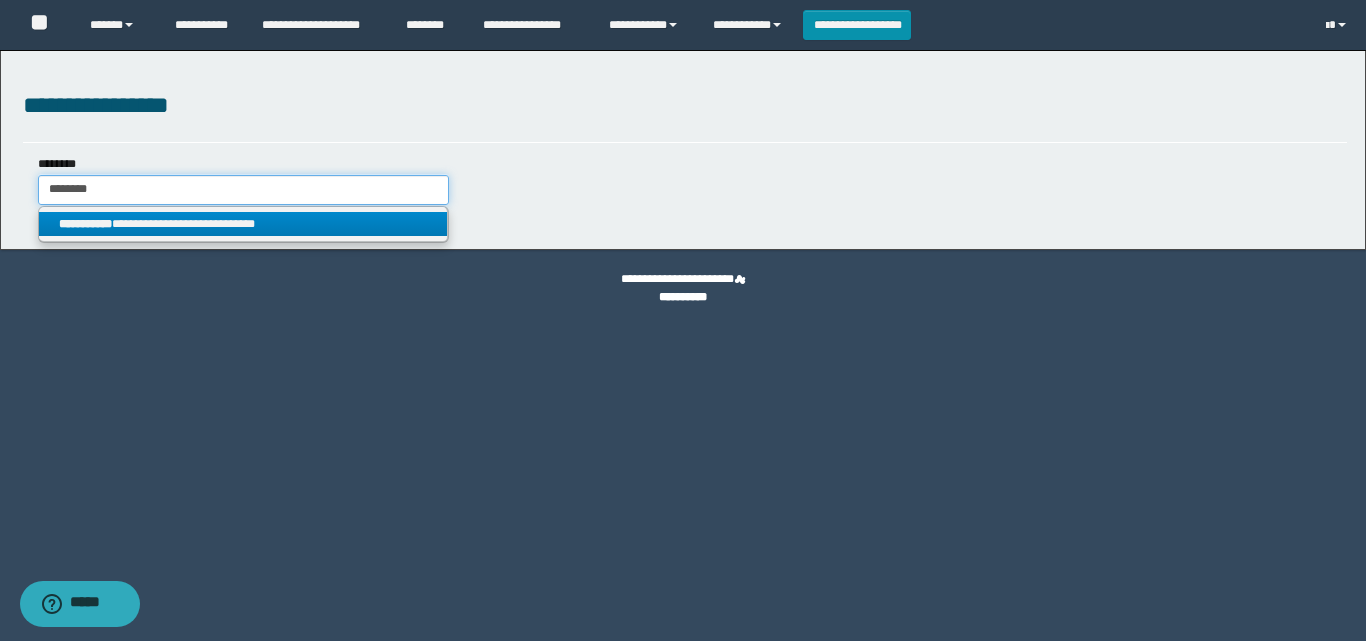 type on "********" 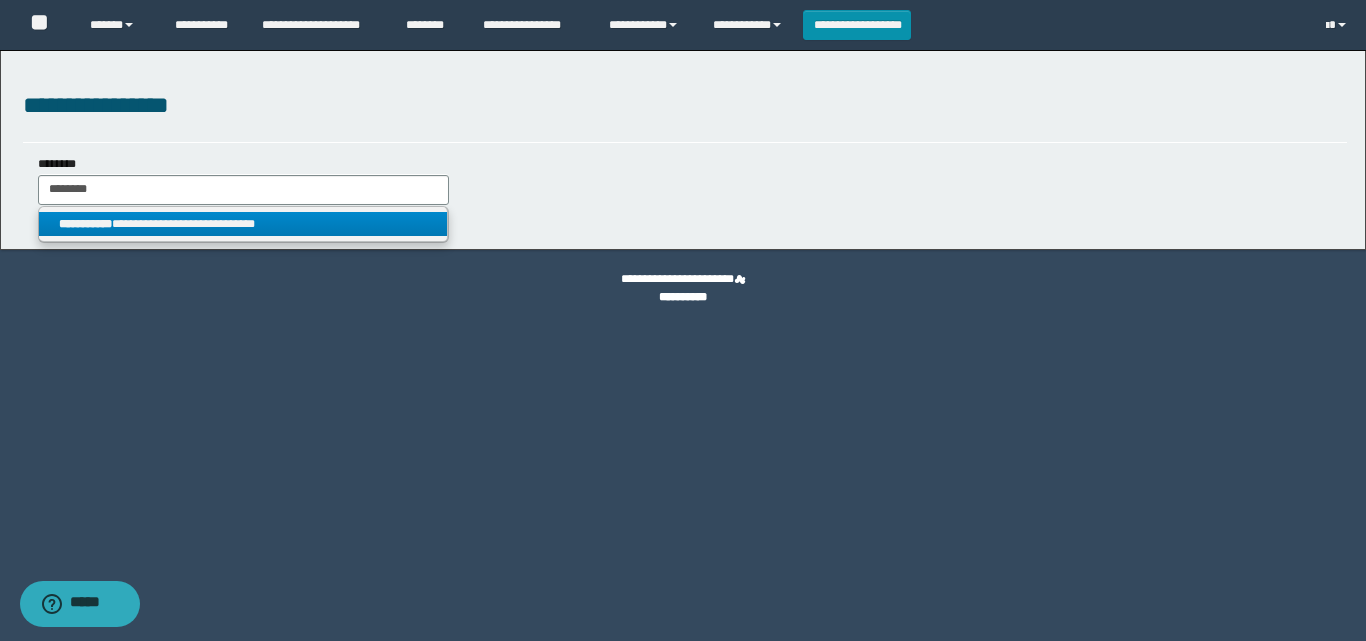click on "**********" at bounding box center [243, 224] 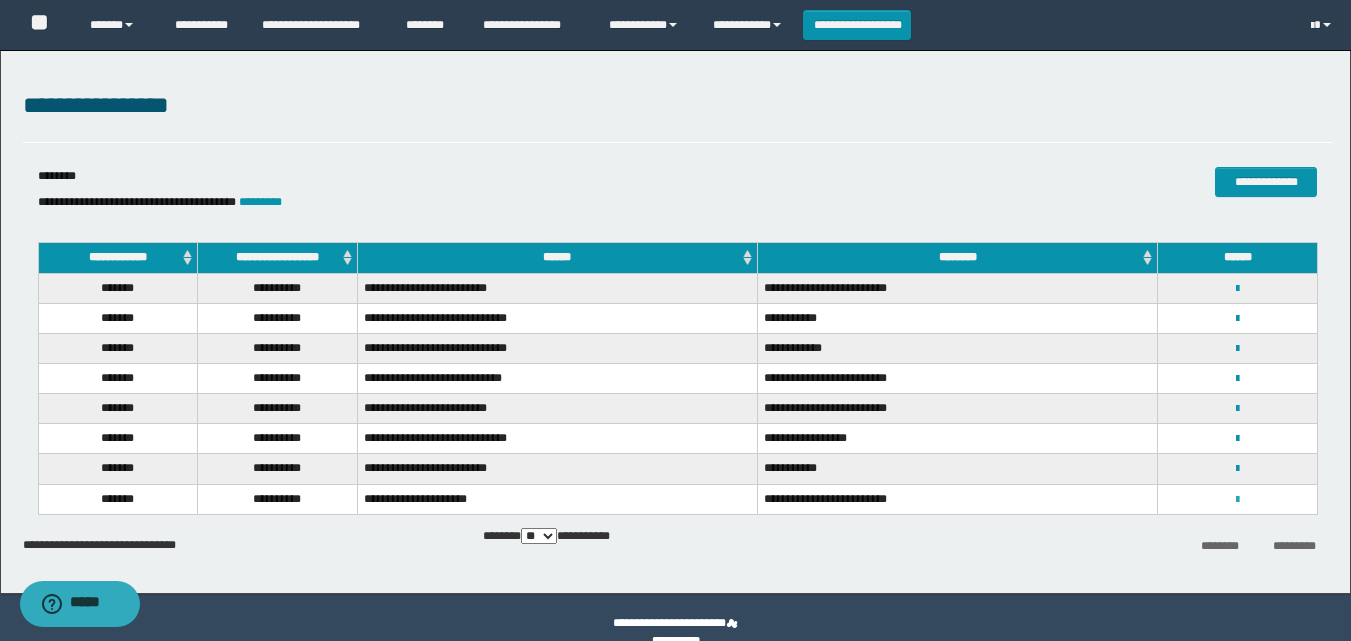 click at bounding box center (1237, 500) 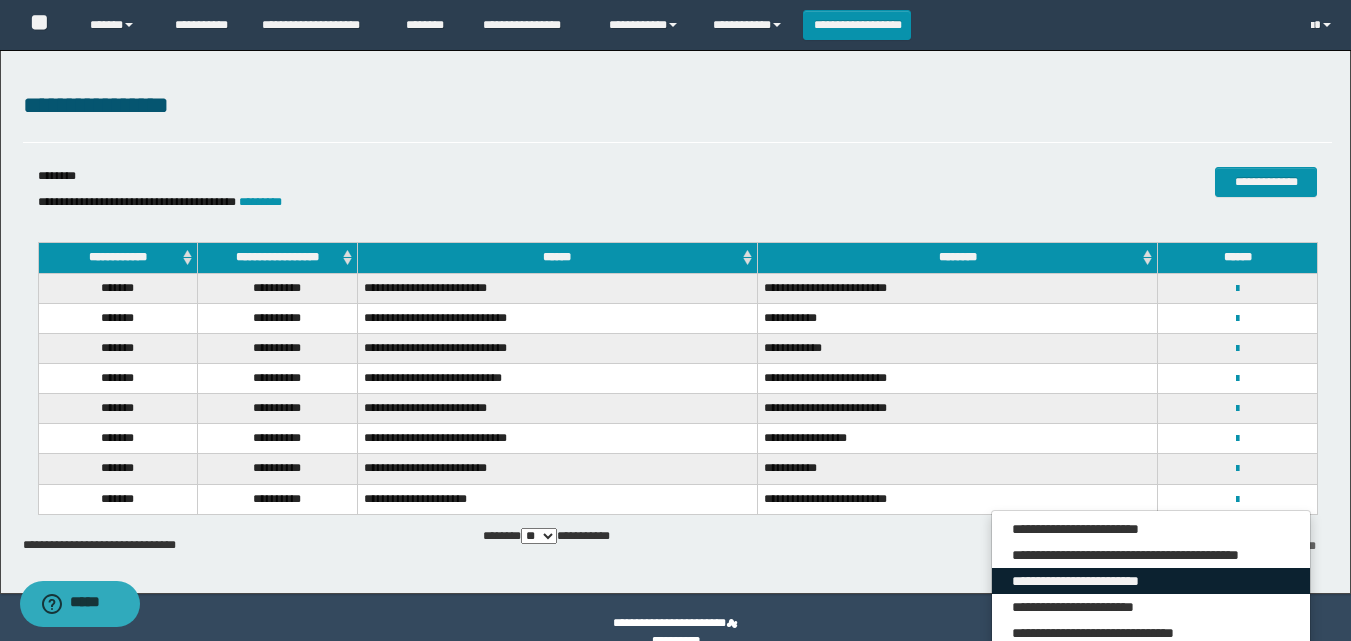 click on "**********" at bounding box center [1151, 581] 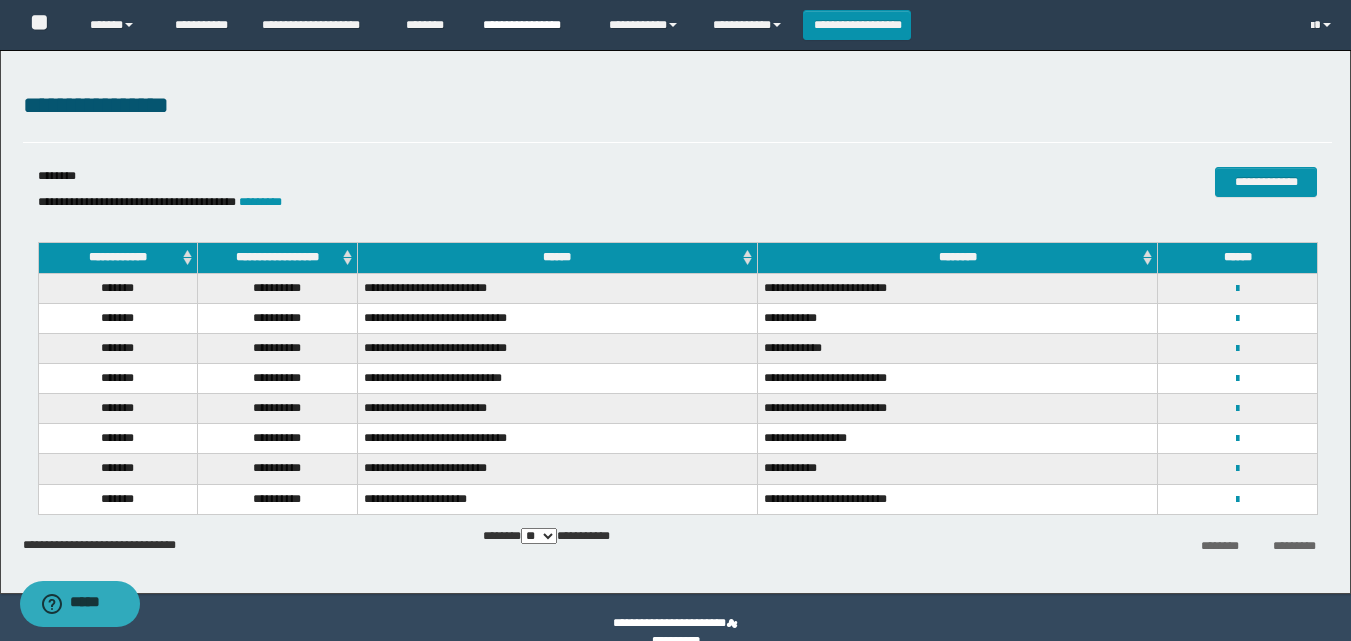 click on "**********" at bounding box center [531, 25] 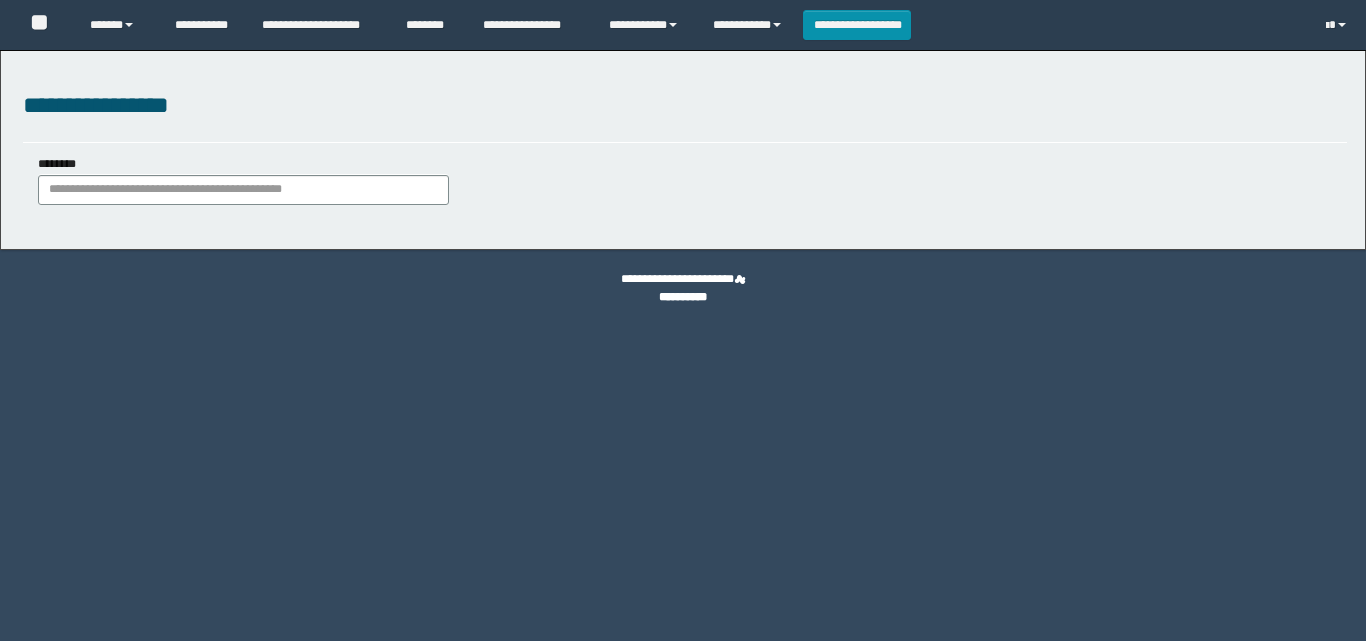 scroll, scrollTop: 0, scrollLeft: 0, axis: both 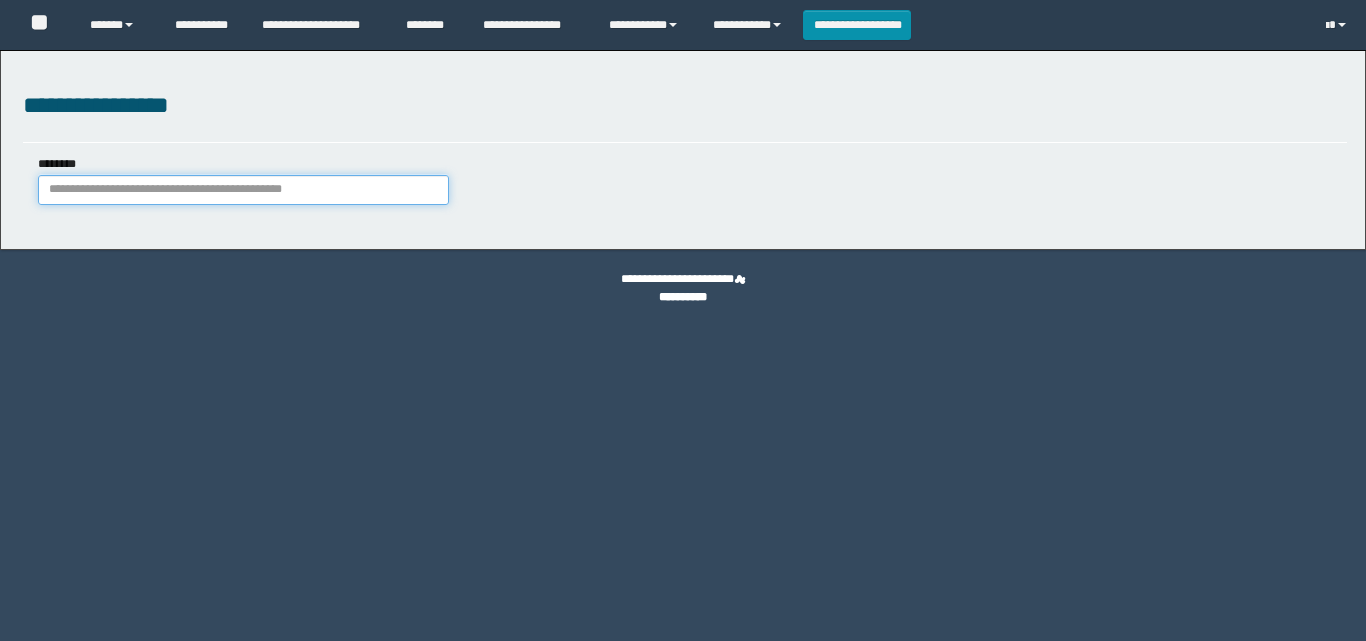 click on "********" at bounding box center [243, 190] 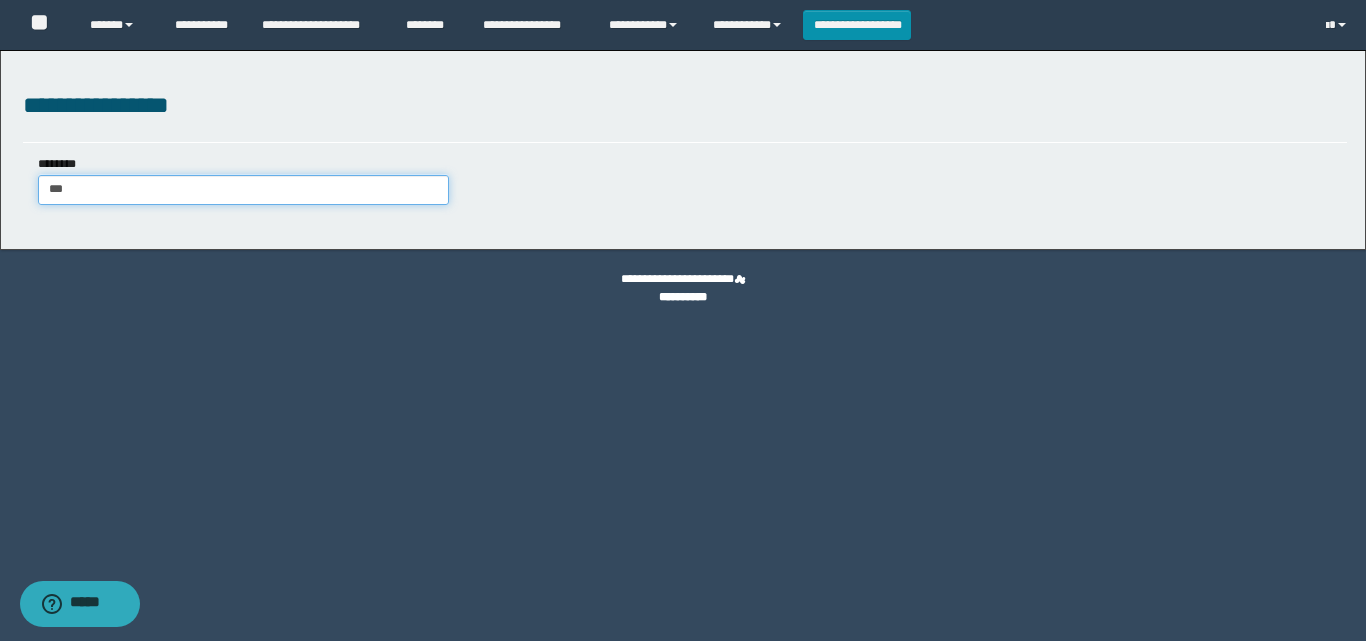 type on "****" 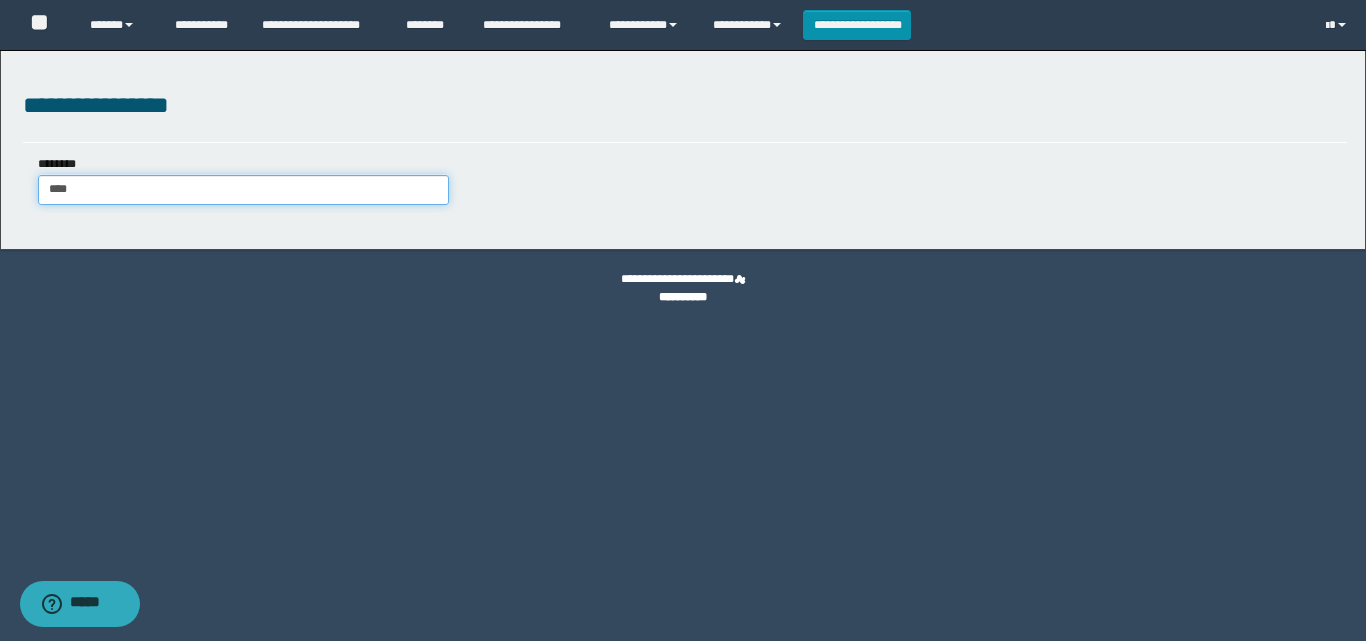 type on "****" 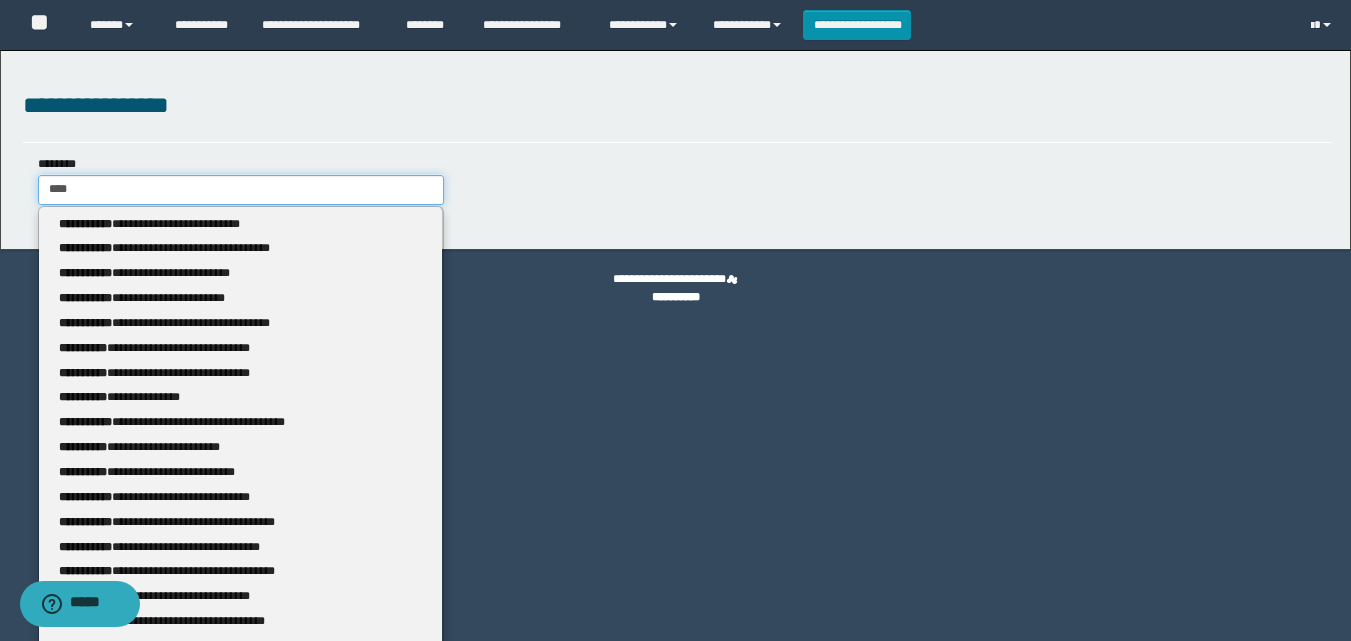type 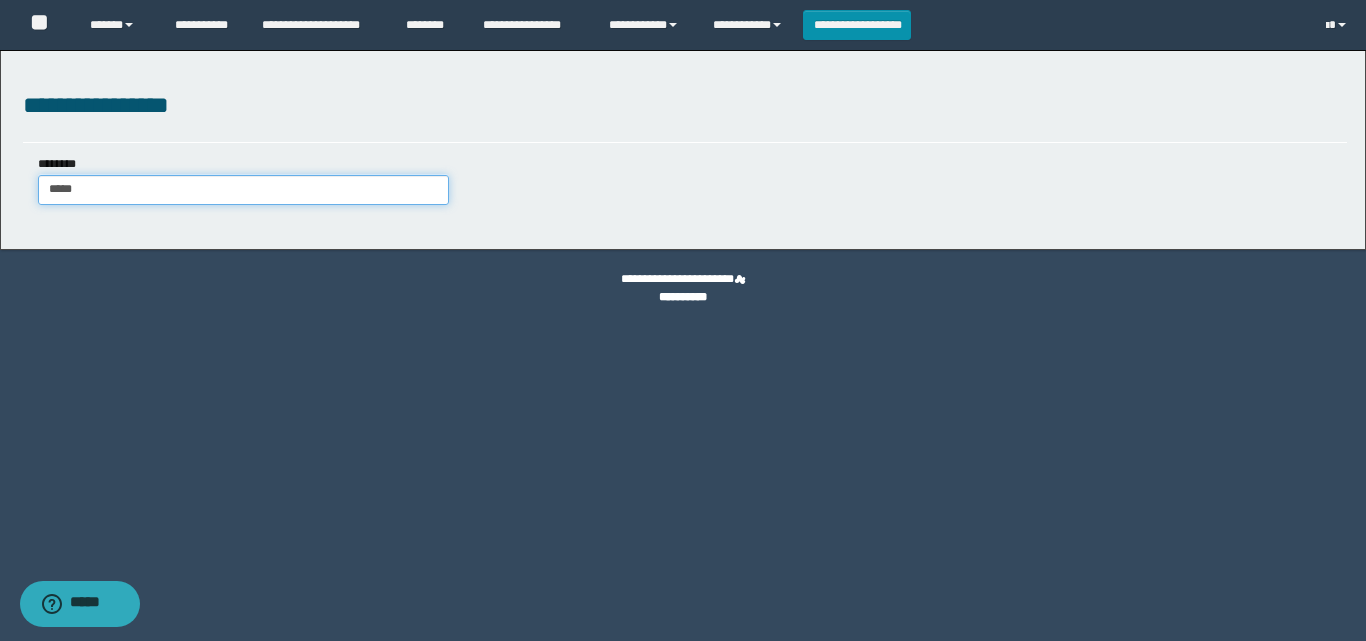 type on "*****" 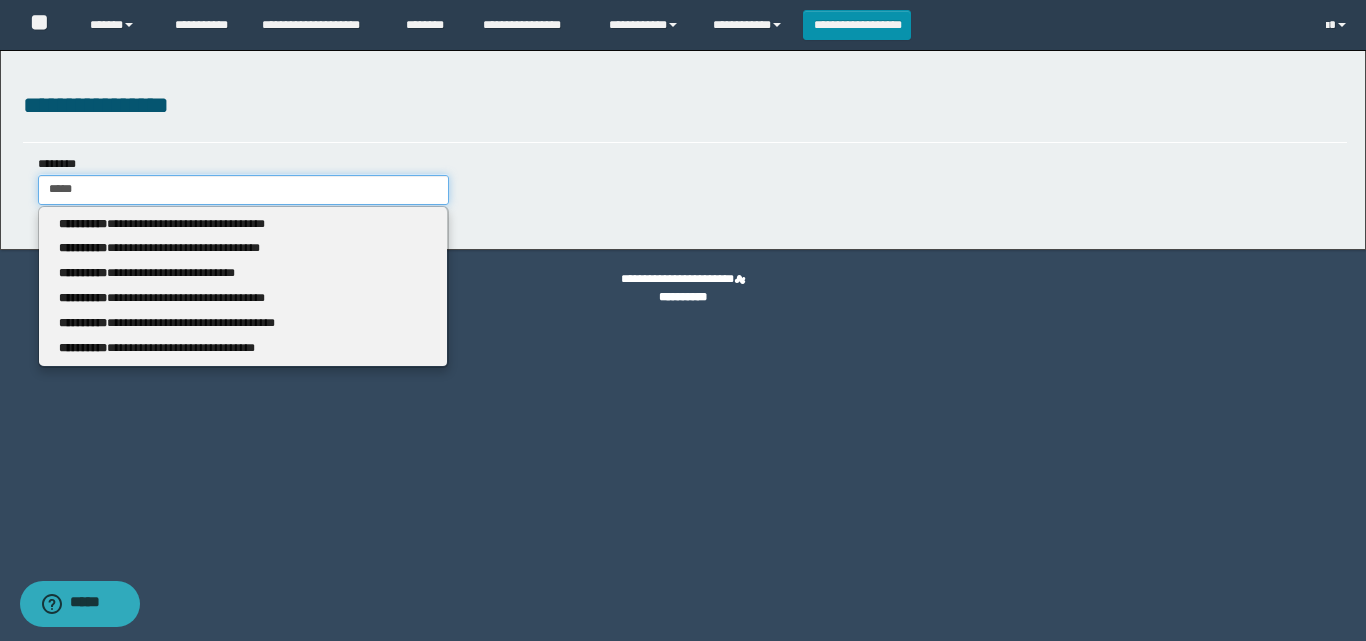 type 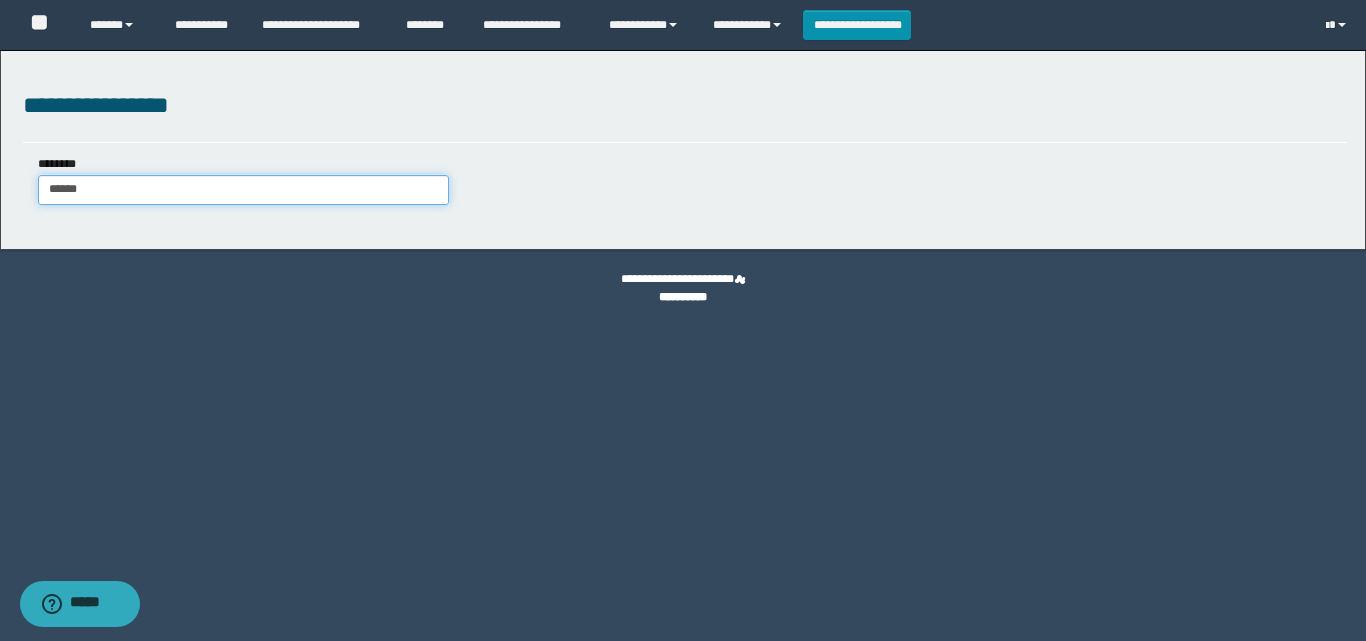 type on "******" 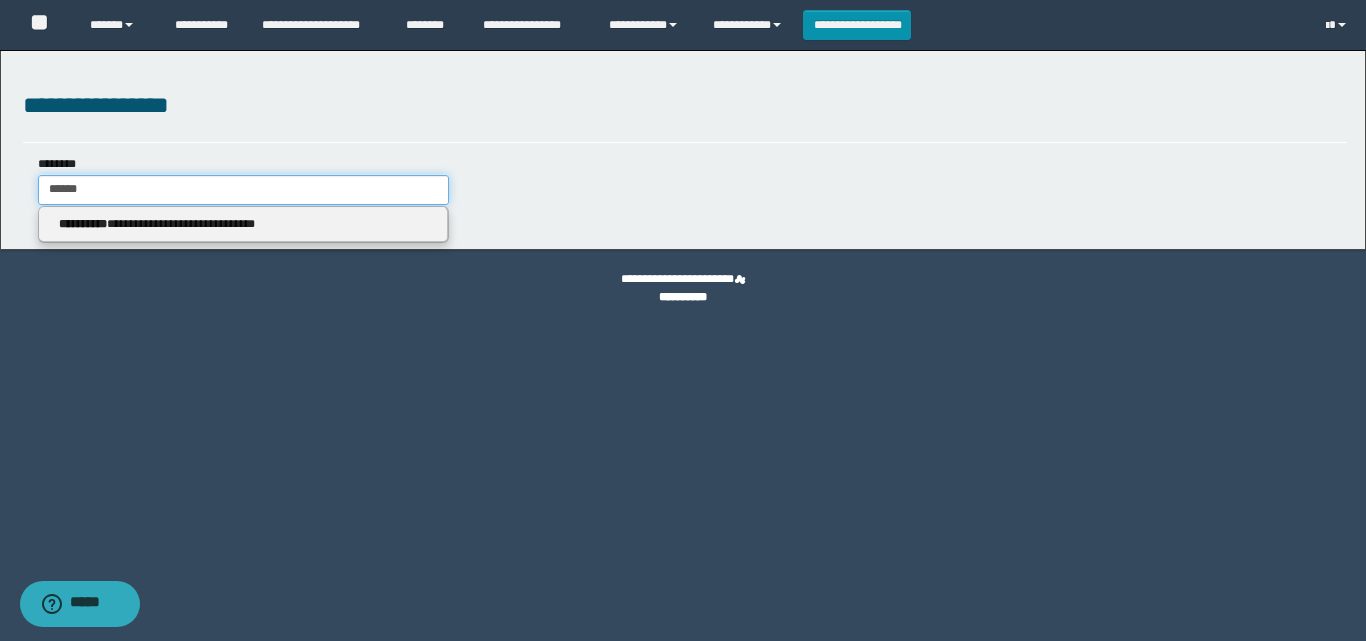 type 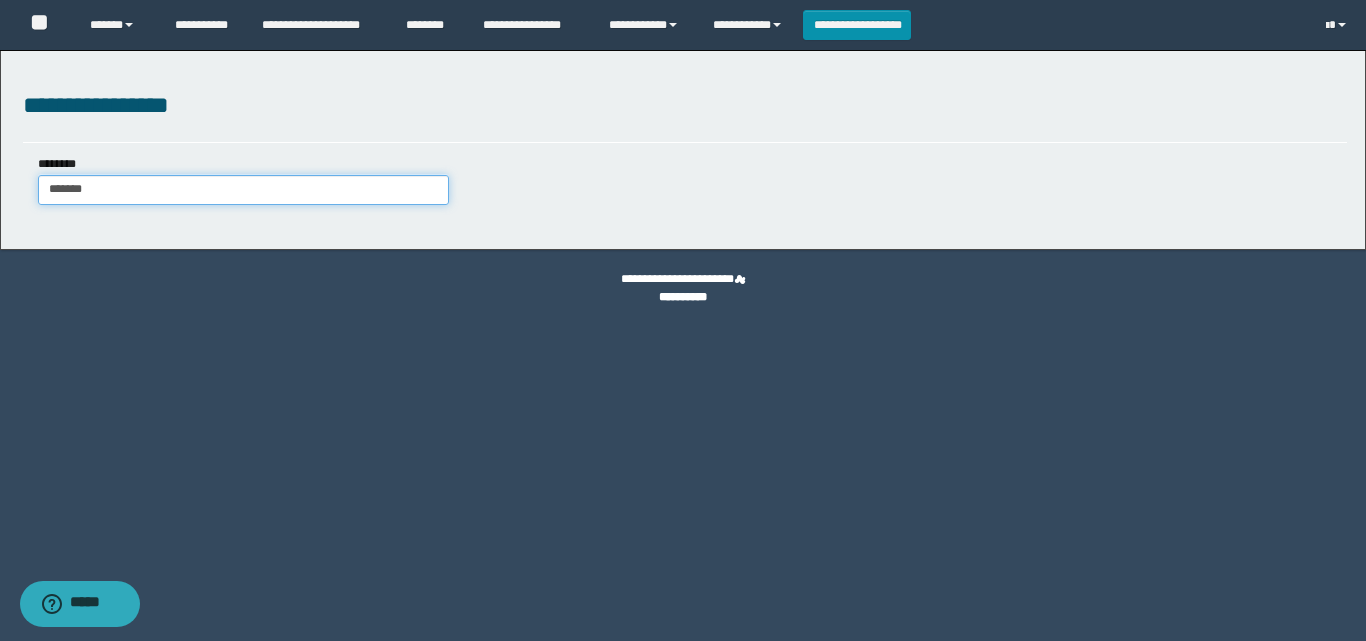 type on "*******" 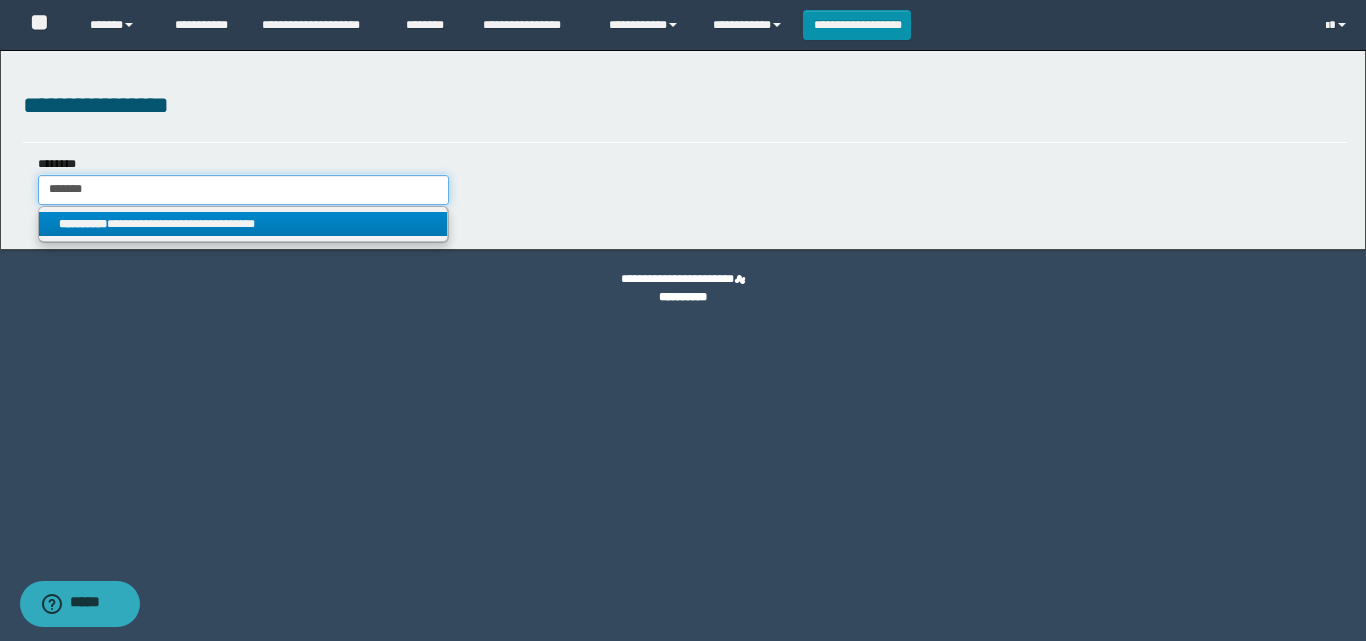 type on "*******" 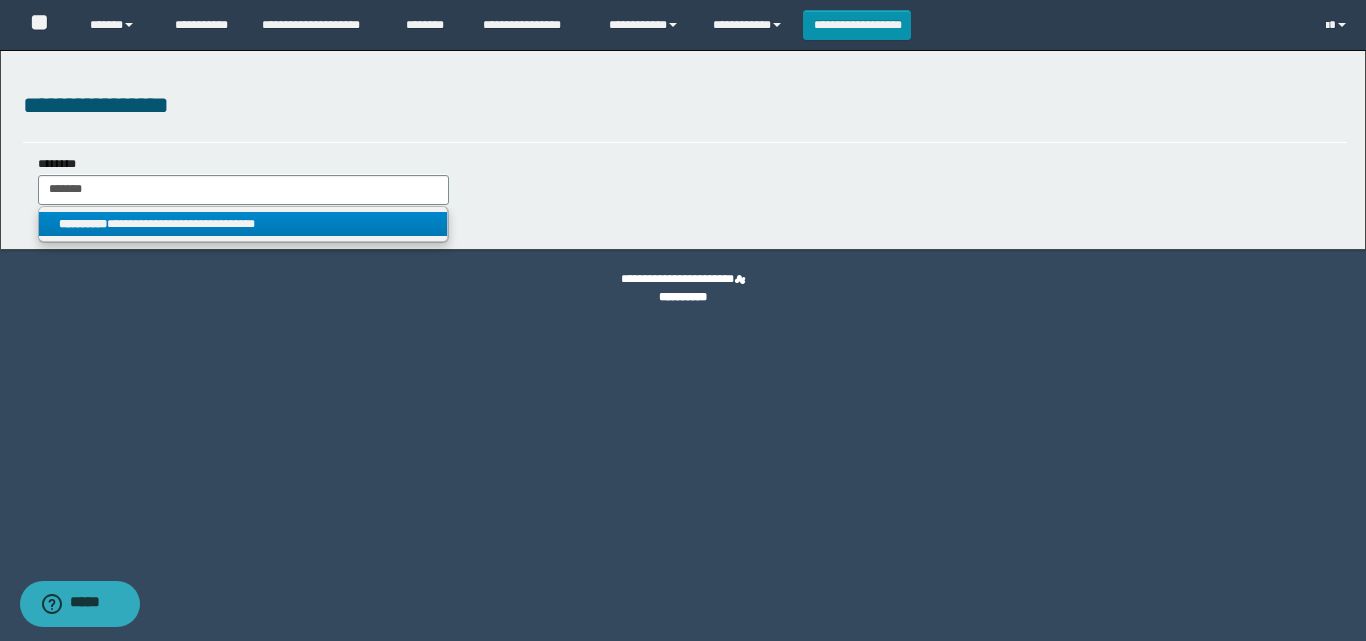 click on "**********" at bounding box center (243, 224) 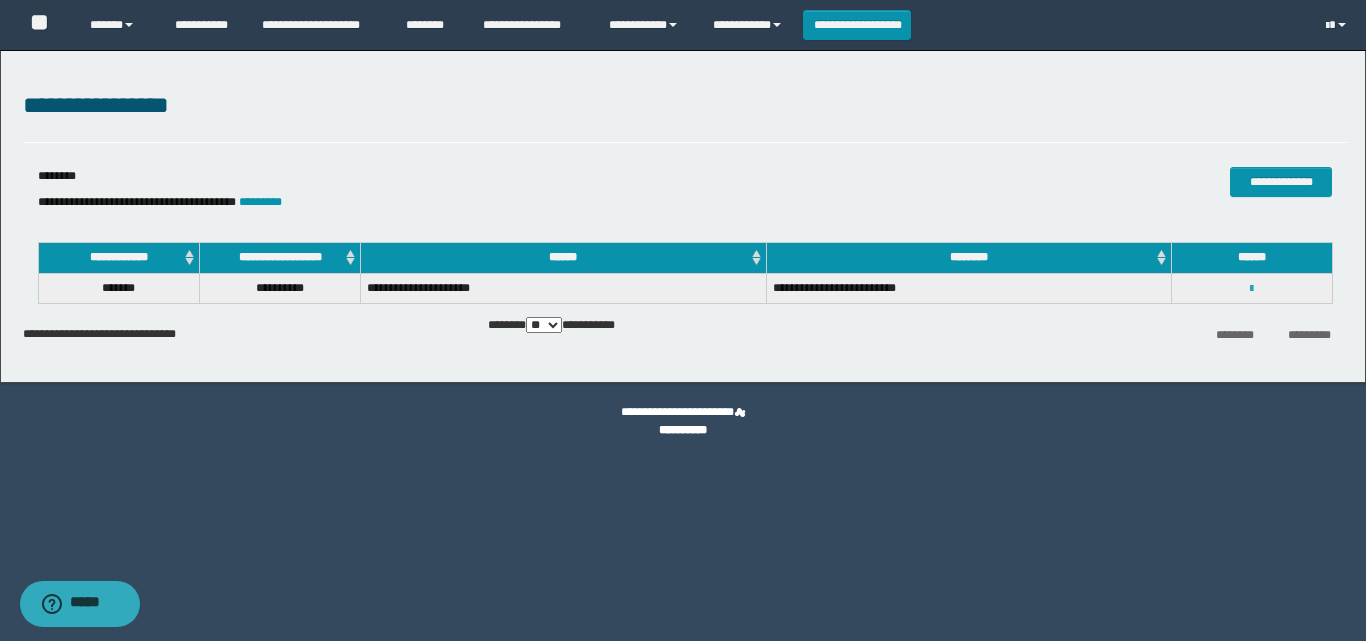 click at bounding box center (1251, 289) 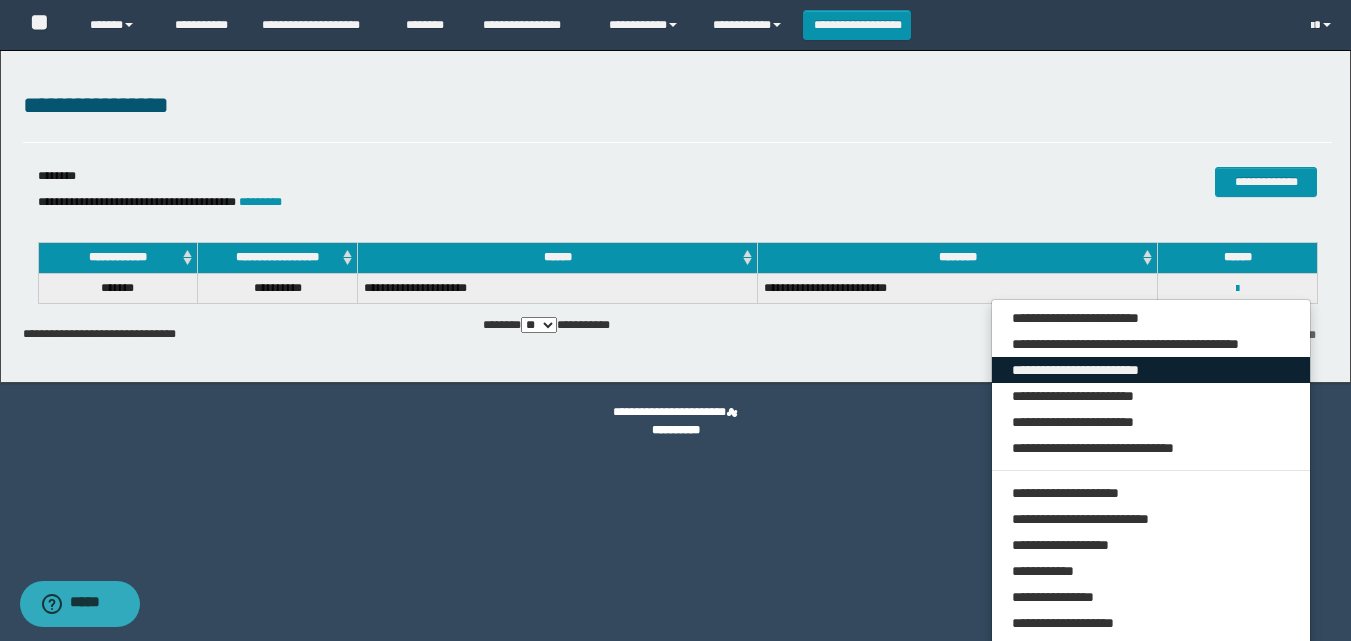 click on "**********" at bounding box center (1151, 370) 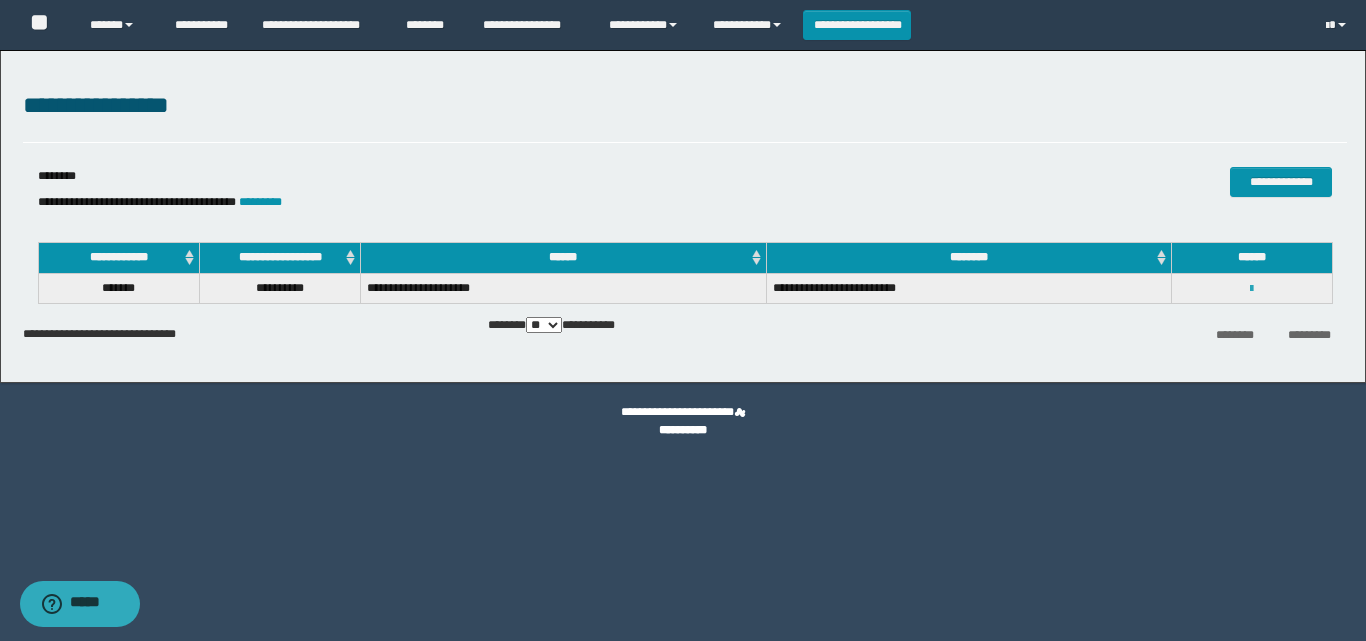 click at bounding box center (1251, 289) 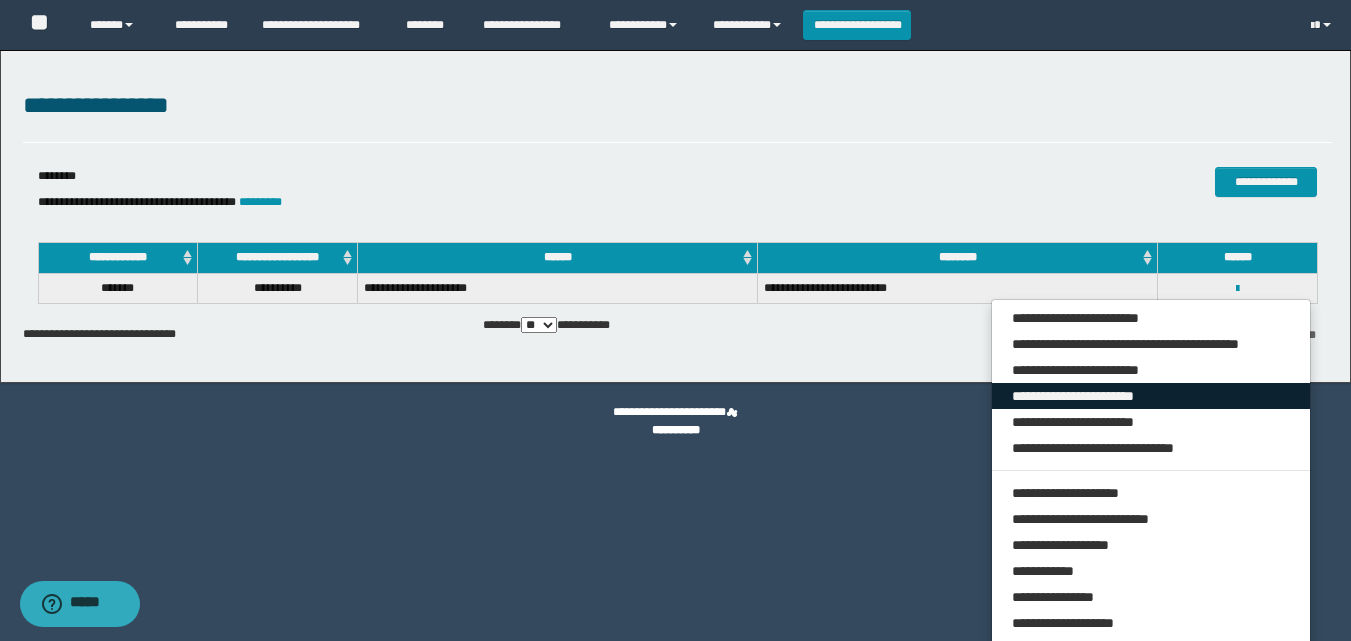 click on "**********" at bounding box center [1151, 396] 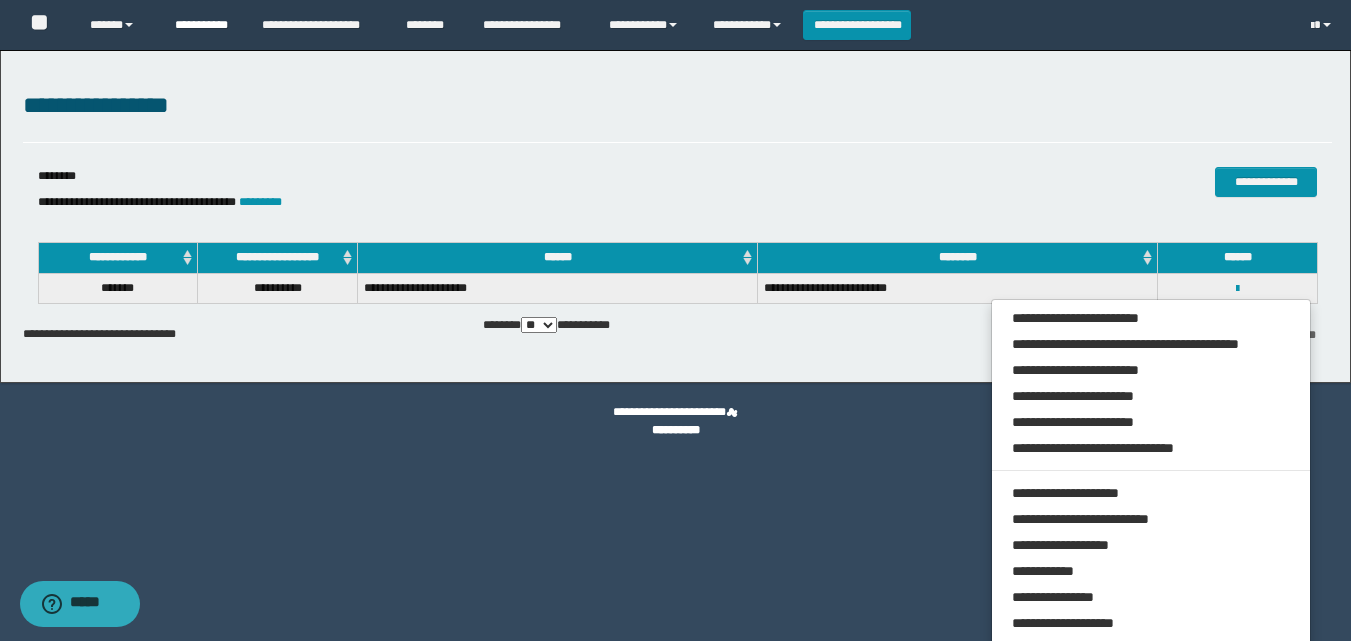 click on "**********" at bounding box center (203, 25) 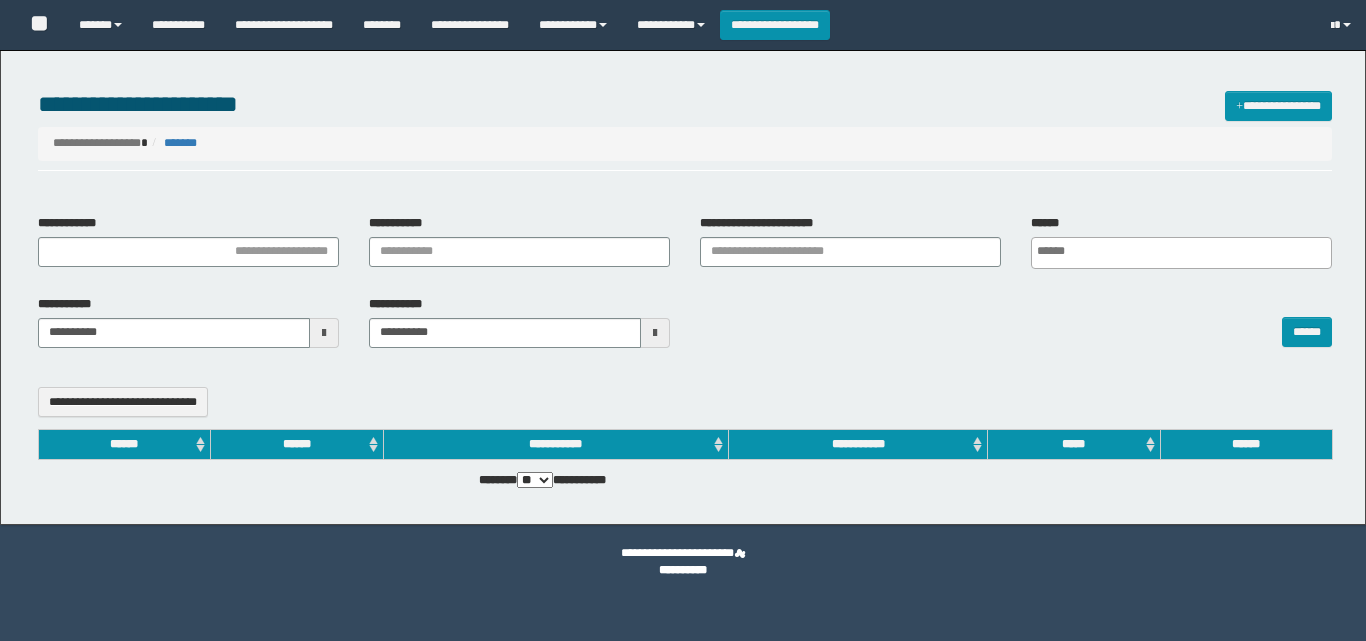 select 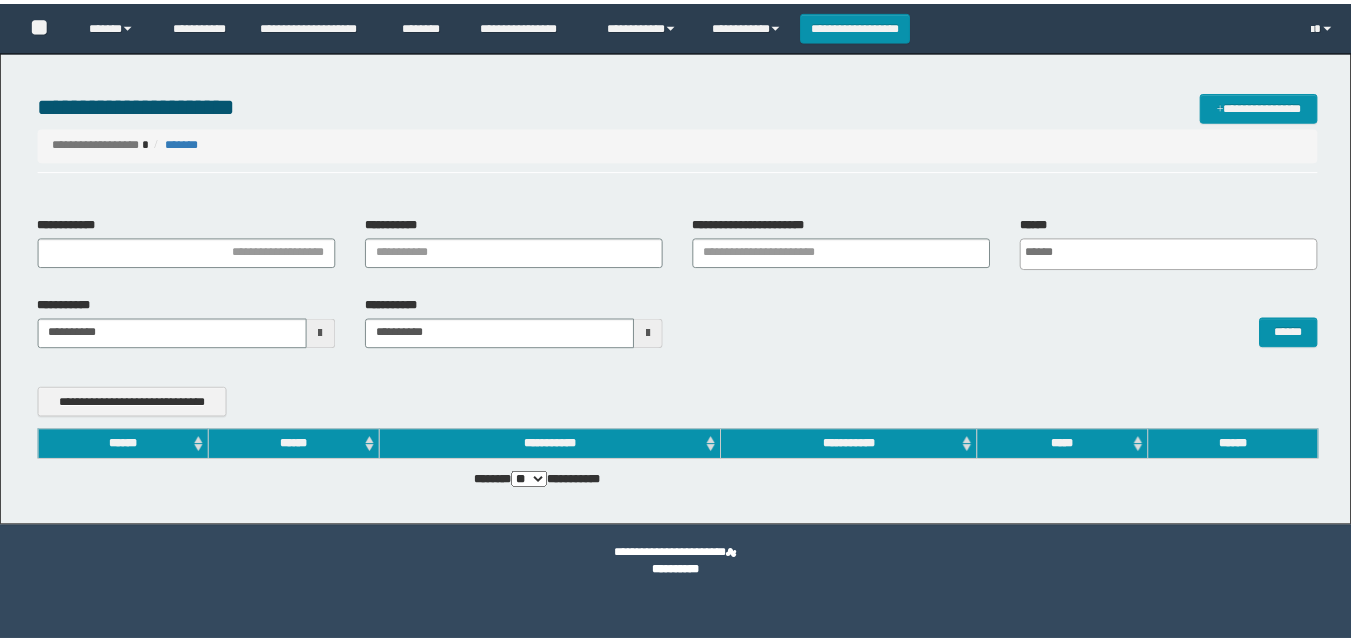 scroll, scrollTop: 0, scrollLeft: 0, axis: both 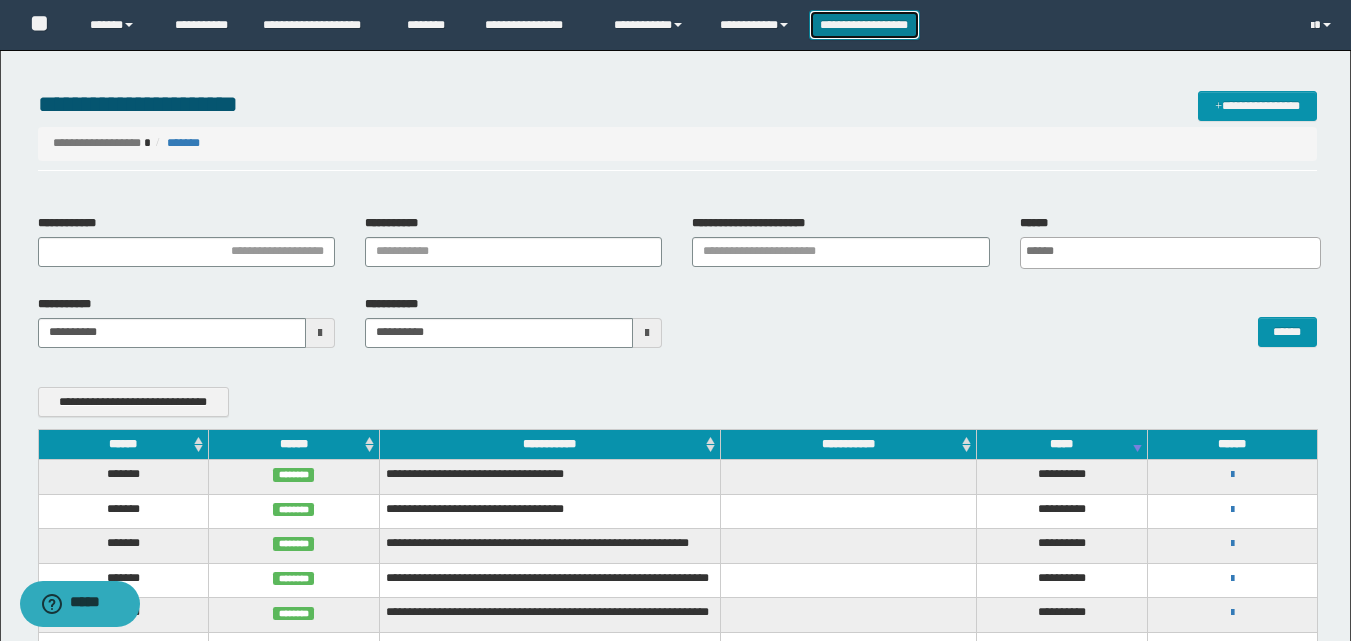click on "**********" at bounding box center (864, 25) 